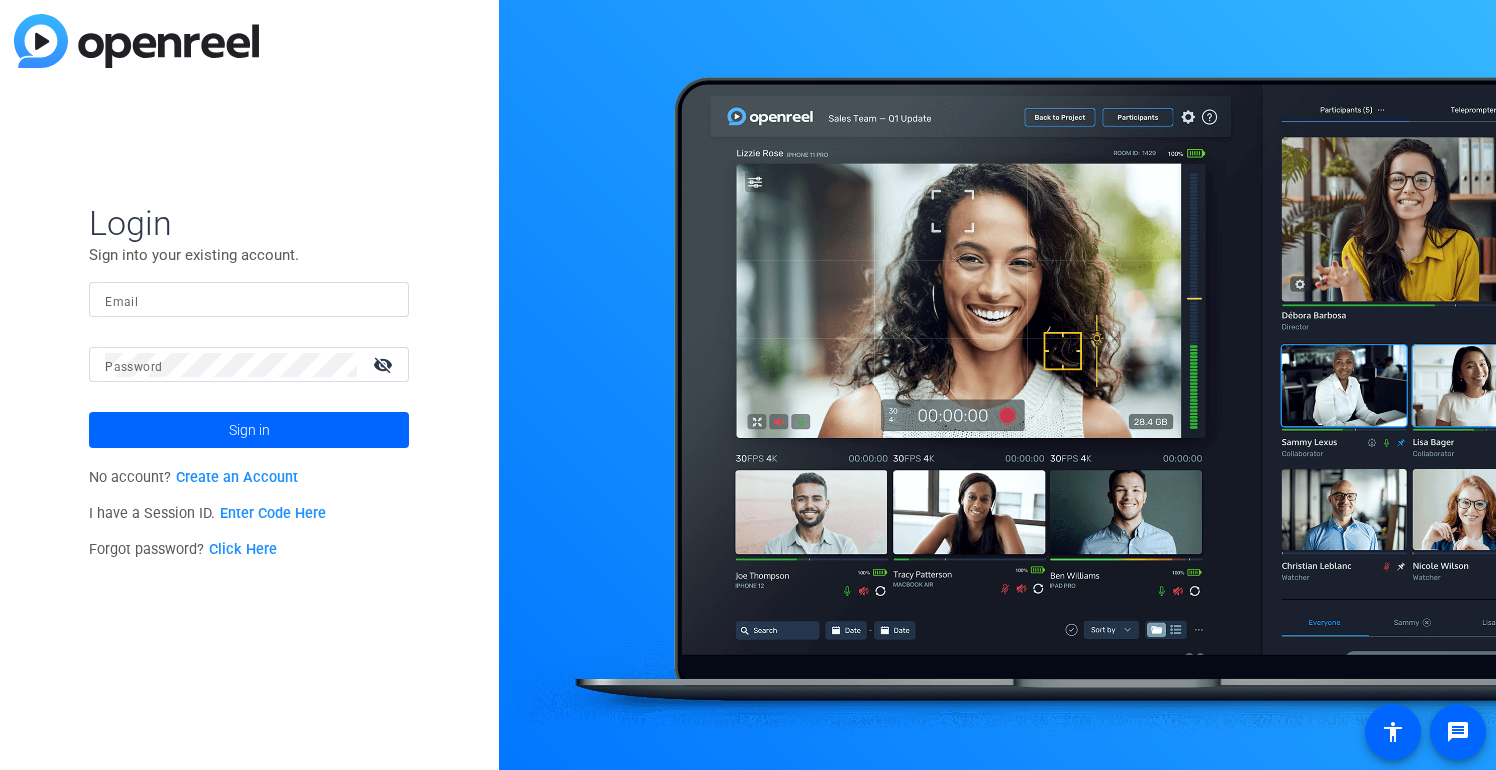 scroll, scrollTop: 0, scrollLeft: 0, axis: both 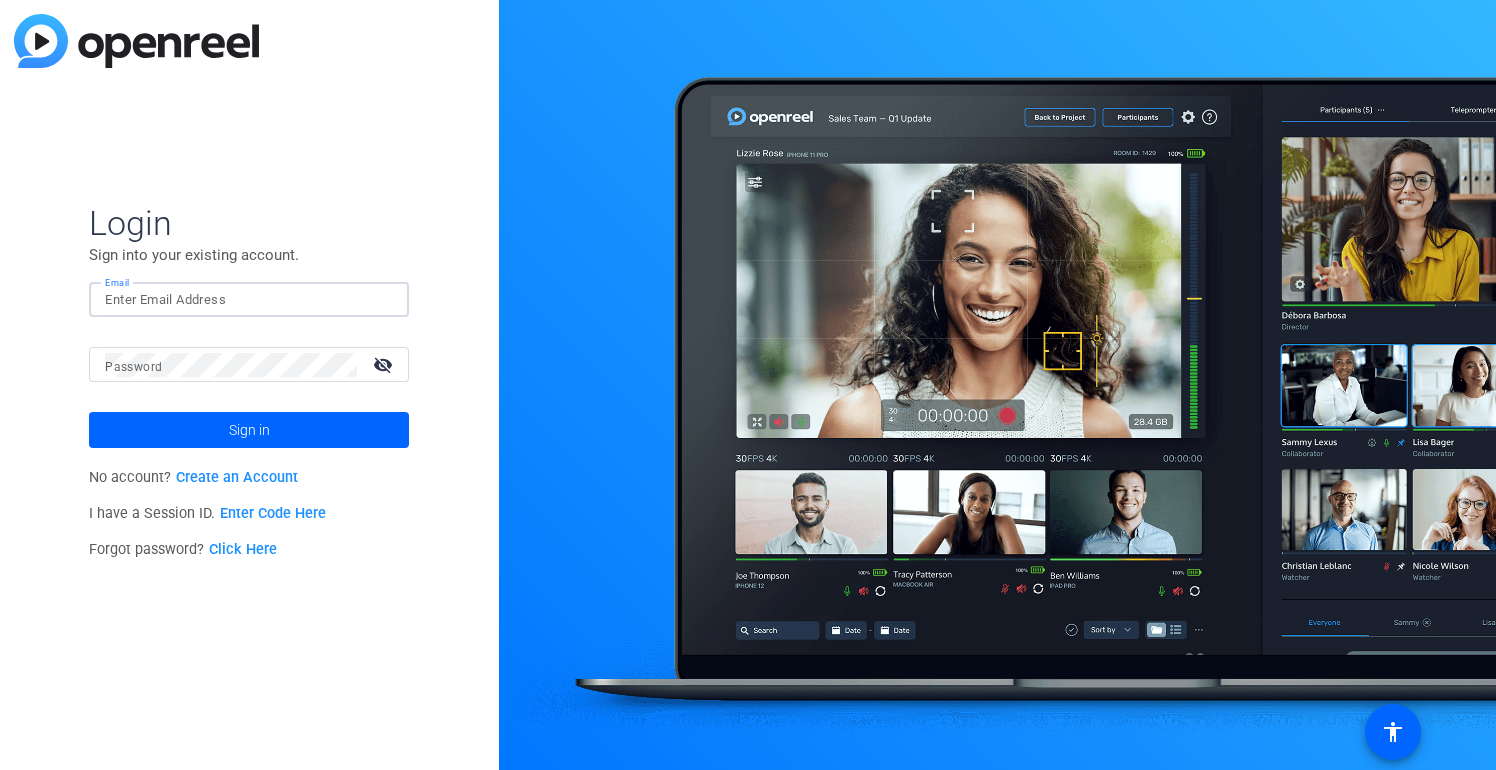 click on "Email" at bounding box center (249, 300) 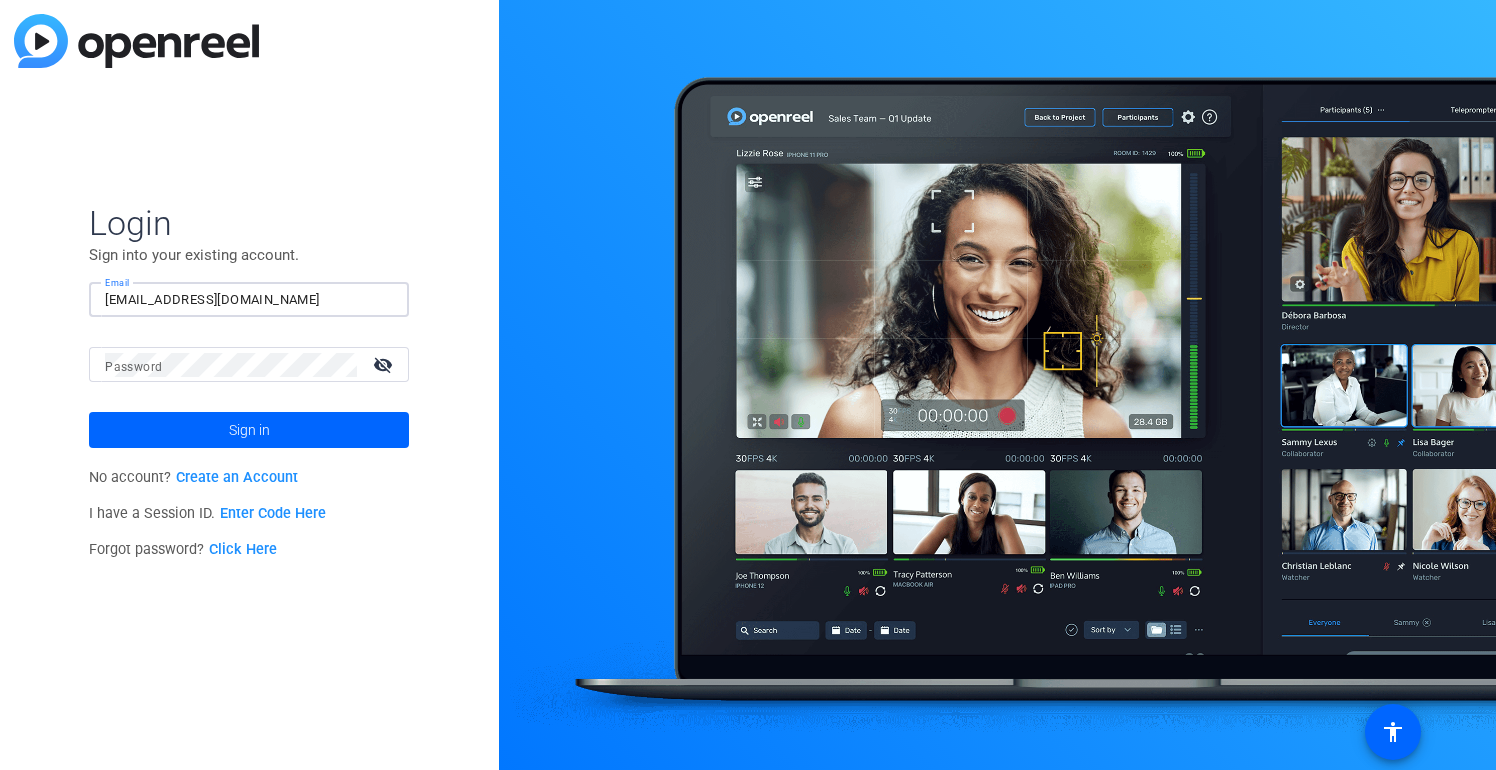 type on "[EMAIL_ADDRESS][DOMAIN_NAME]" 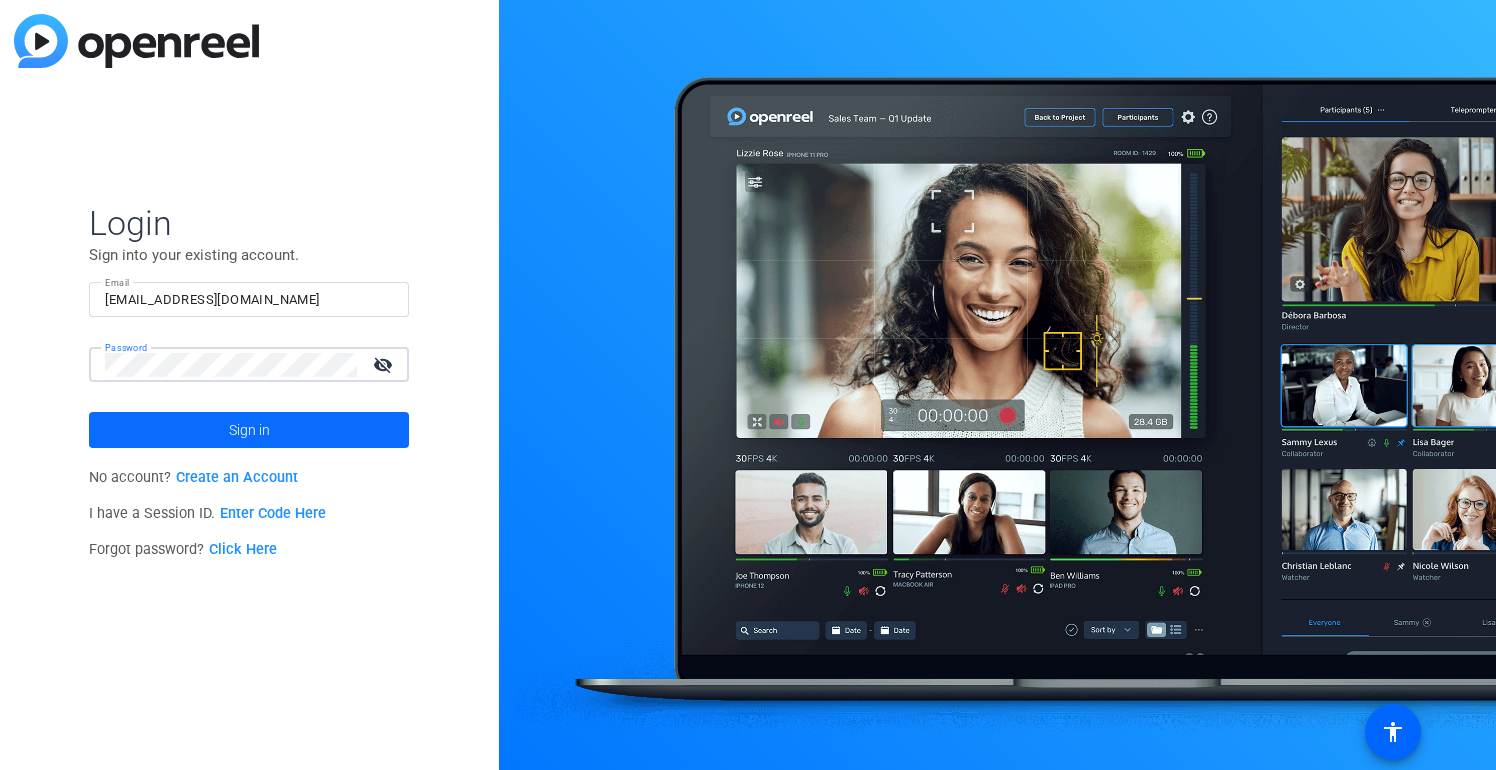 click 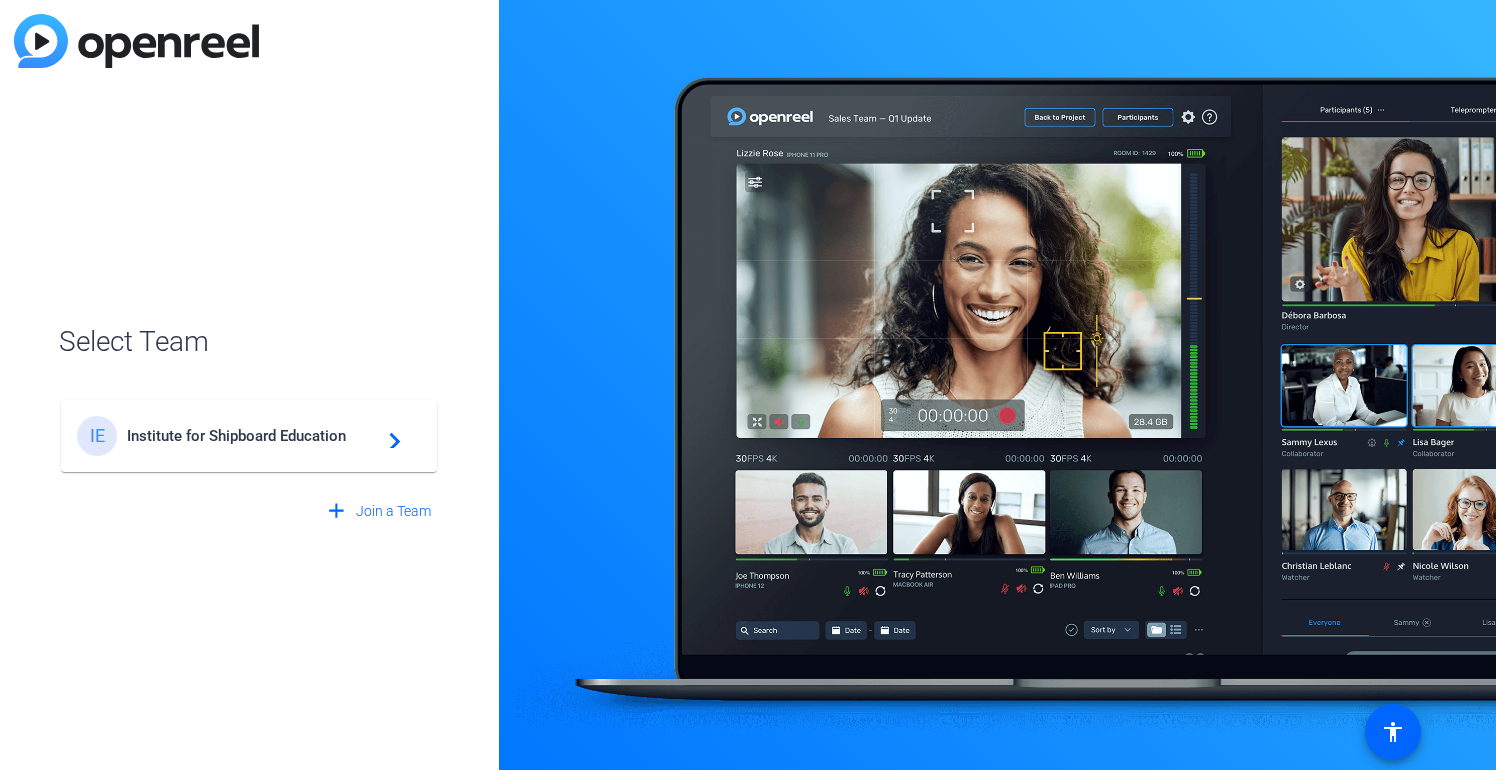 click on "Institute for Shipboard Education" 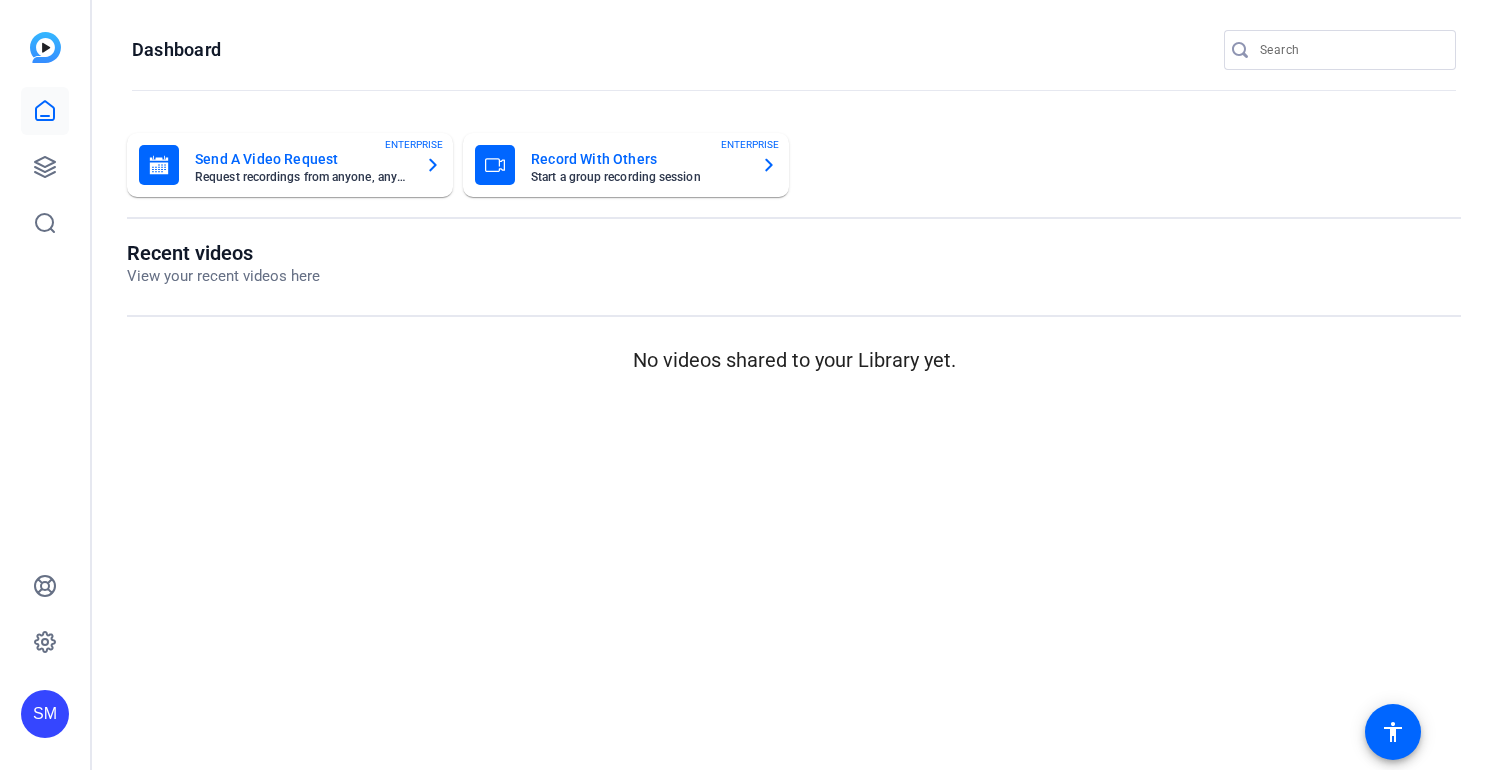 scroll, scrollTop: 0, scrollLeft: 0, axis: both 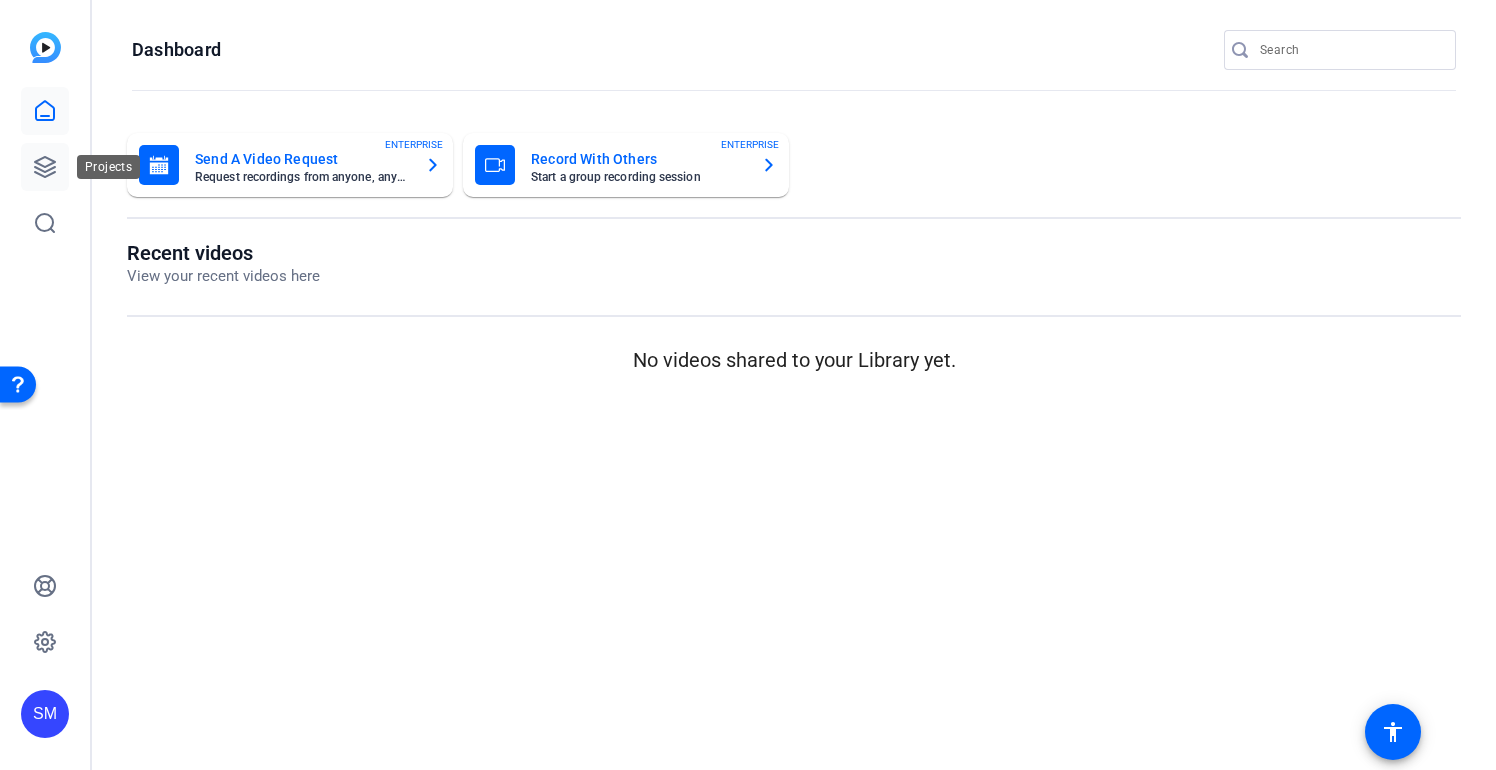 click 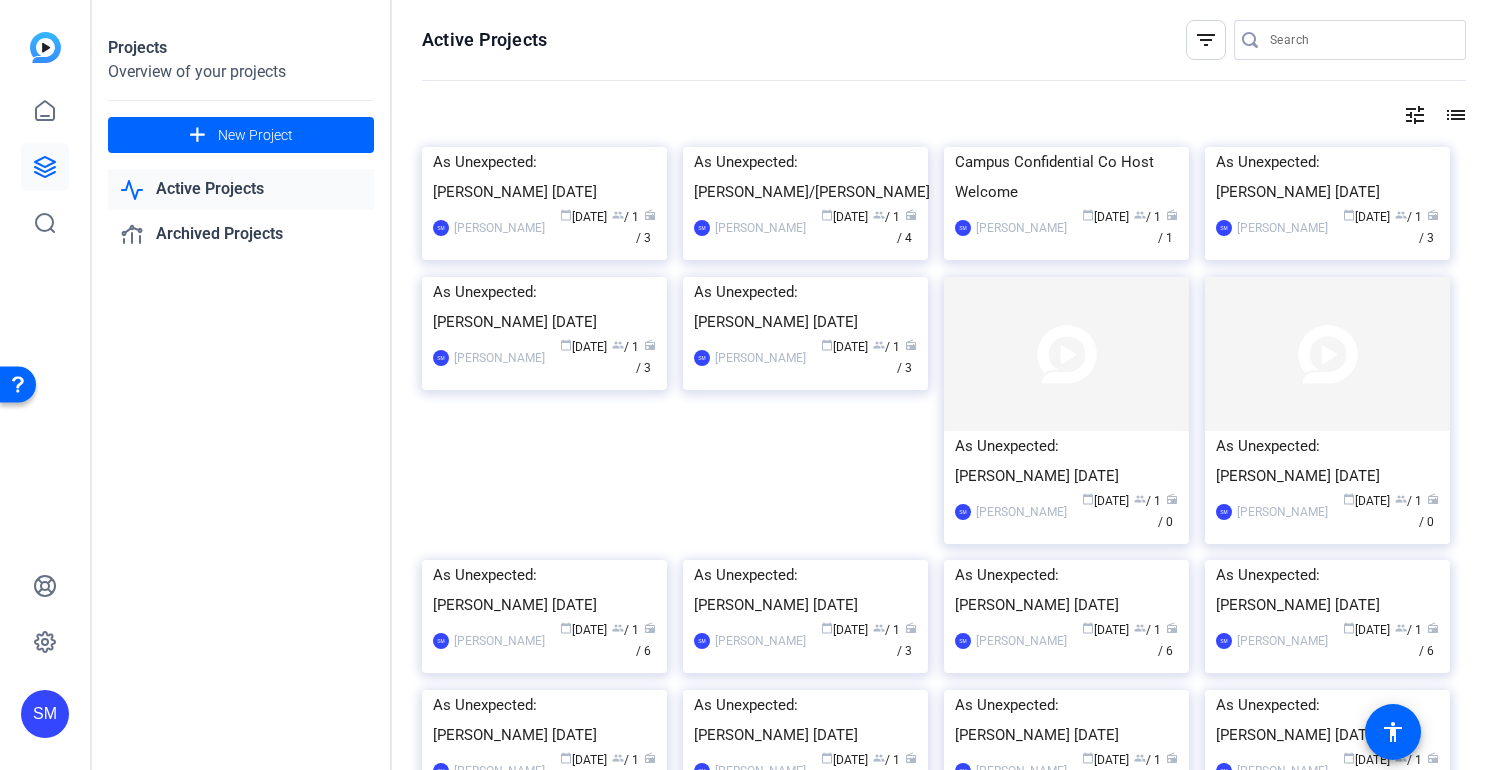 click on "Active Projects" 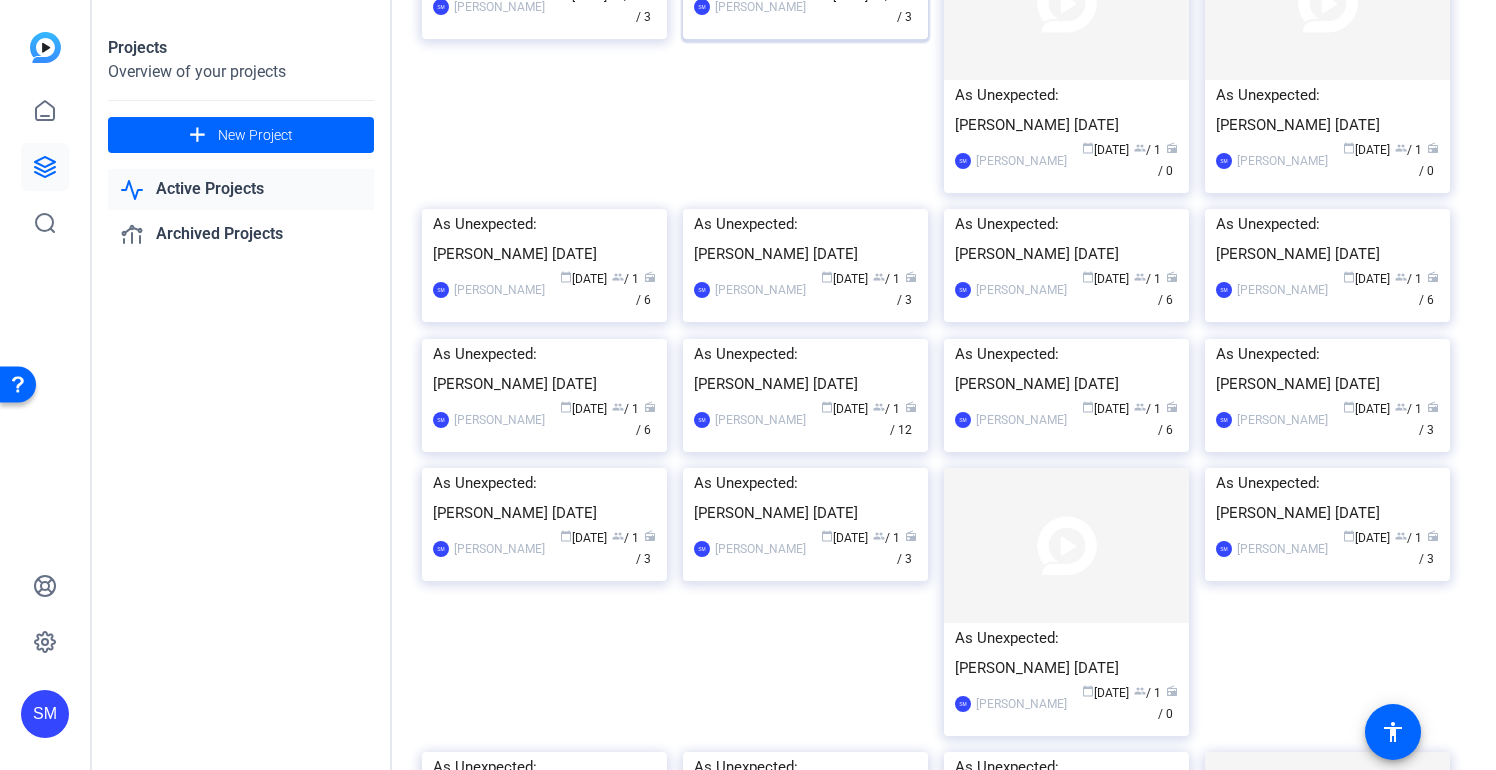 scroll, scrollTop: 347, scrollLeft: 0, axis: vertical 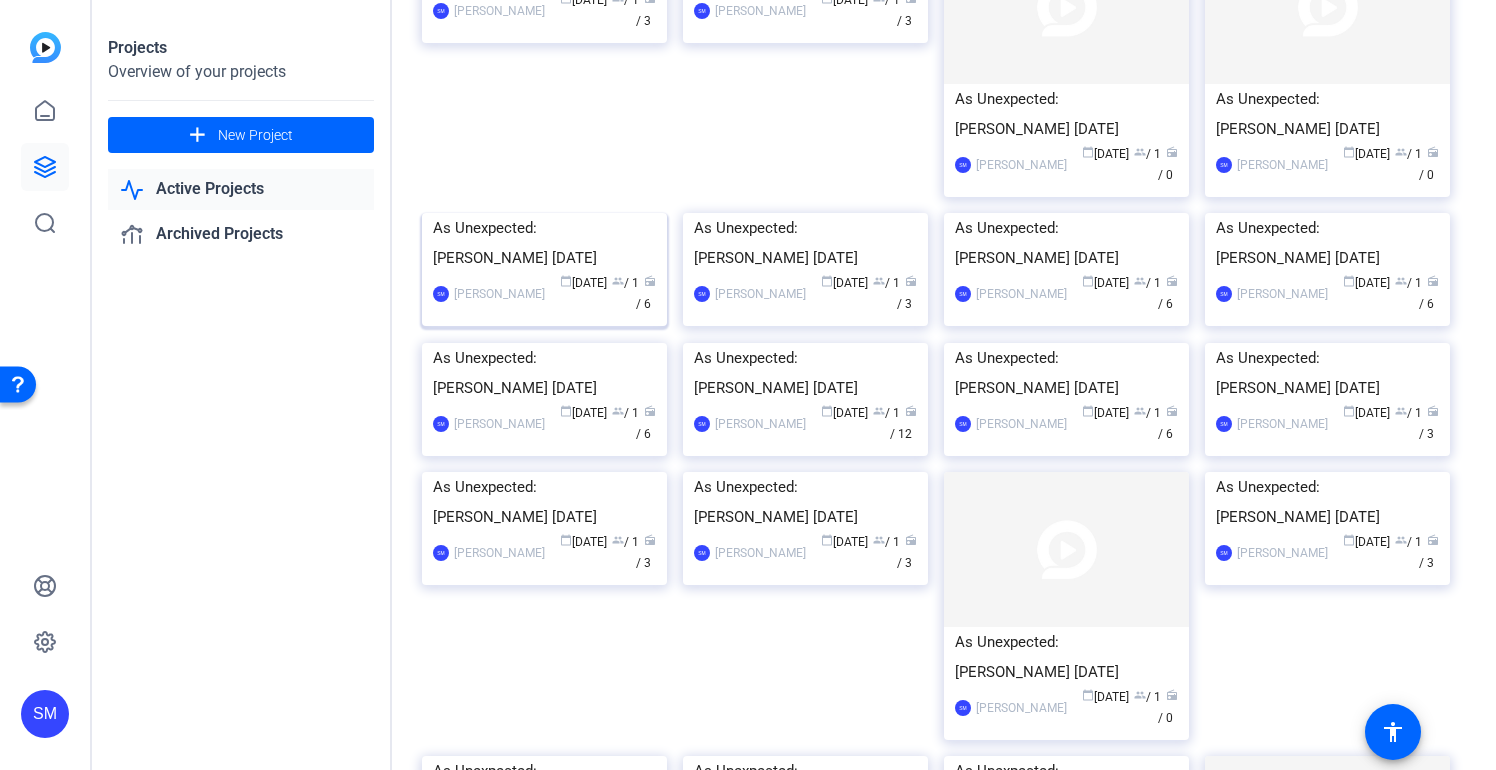click on "As Unexpected: [PERSON_NAME] [DATE]" 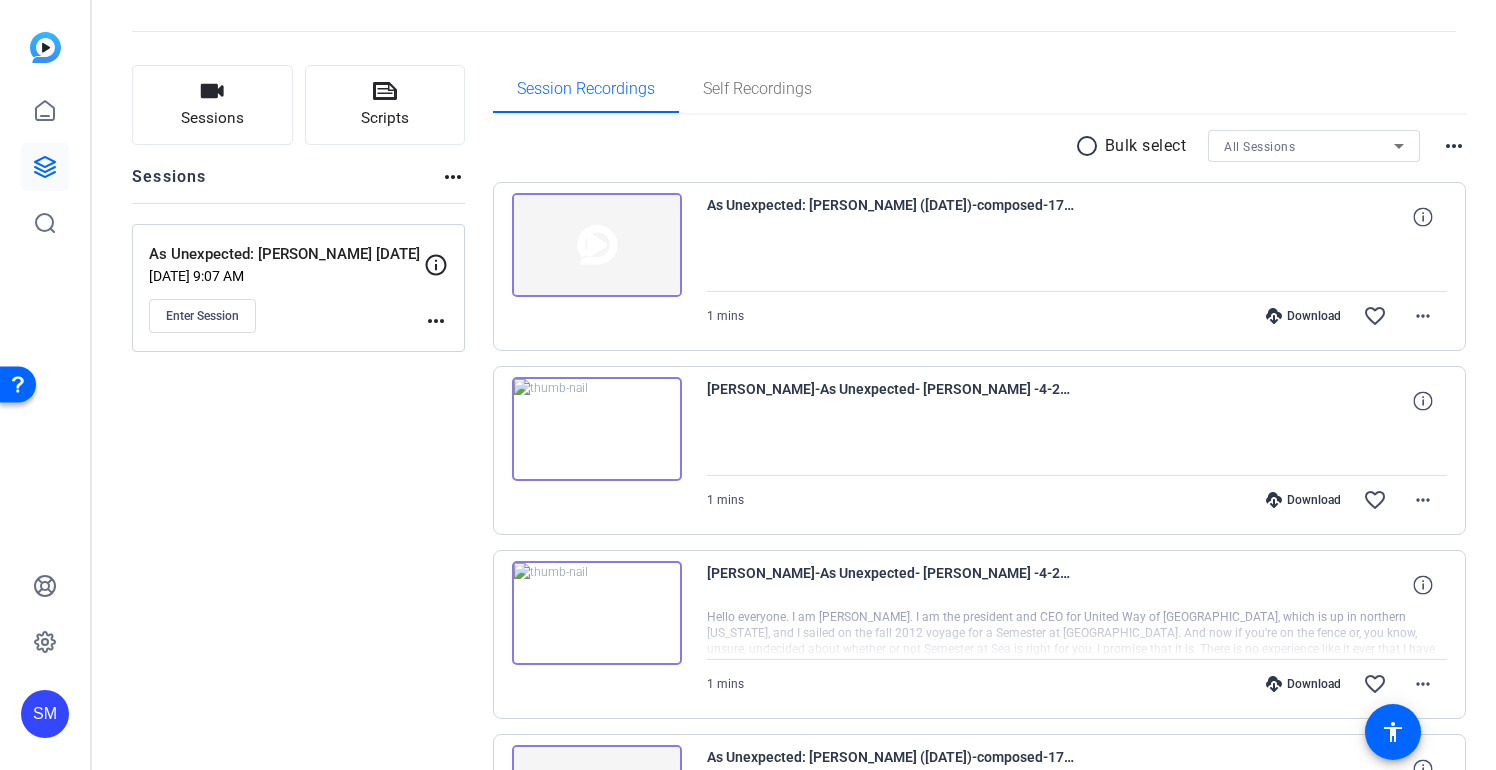 scroll, scrollTop: 0, scrollLeft: 0, axis: both 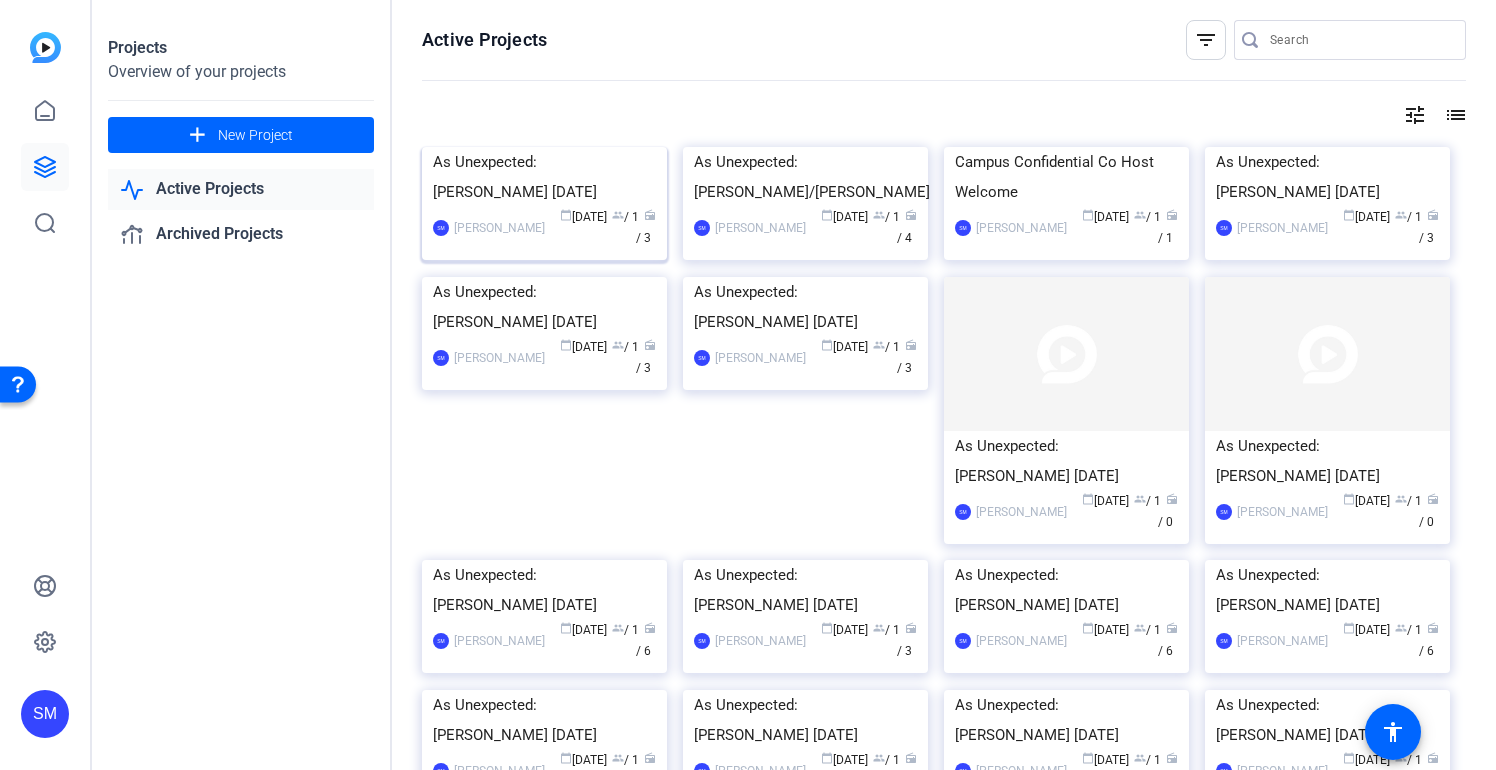 click 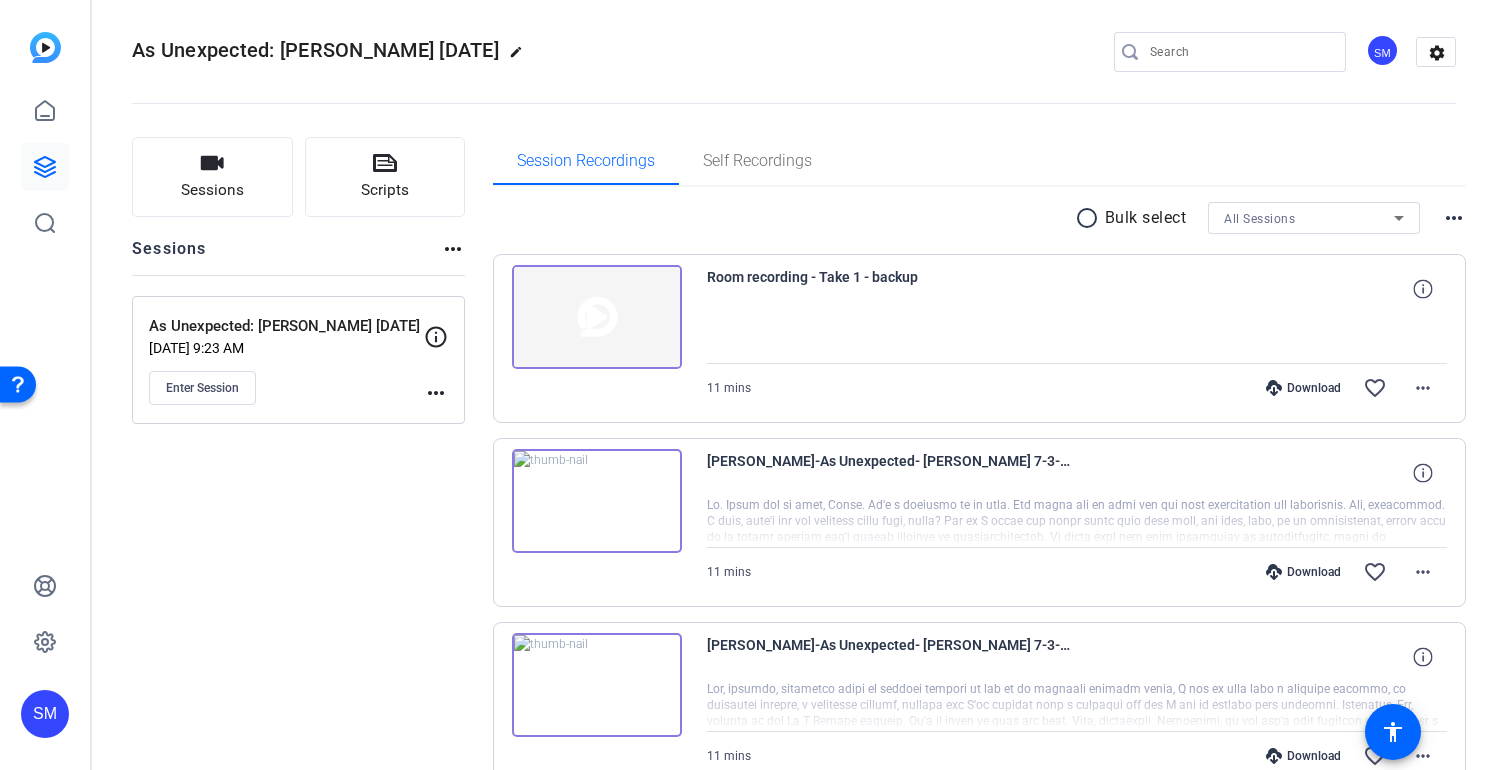 scroll, scrollTop: 0, scrollLeft: 0, axis: both 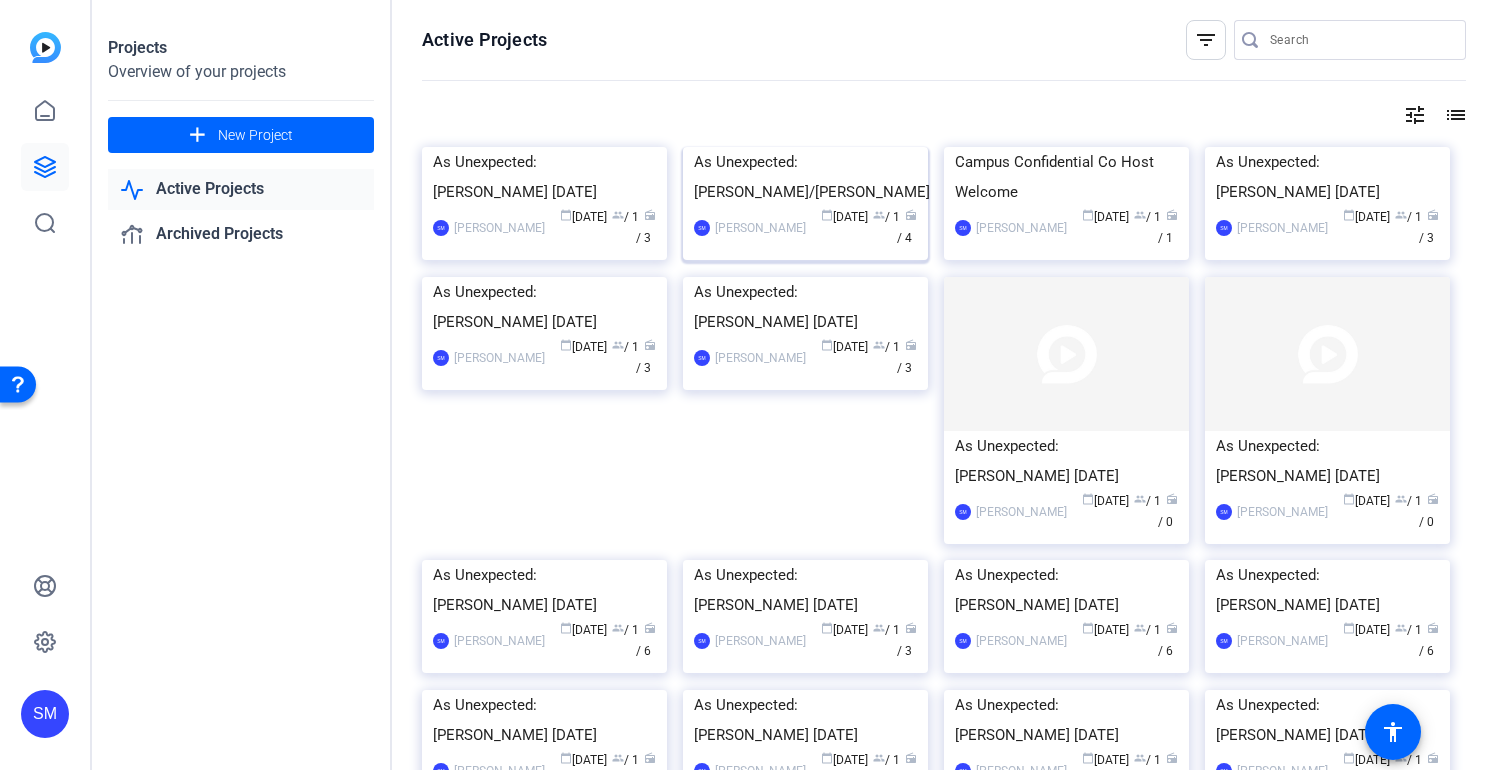 click 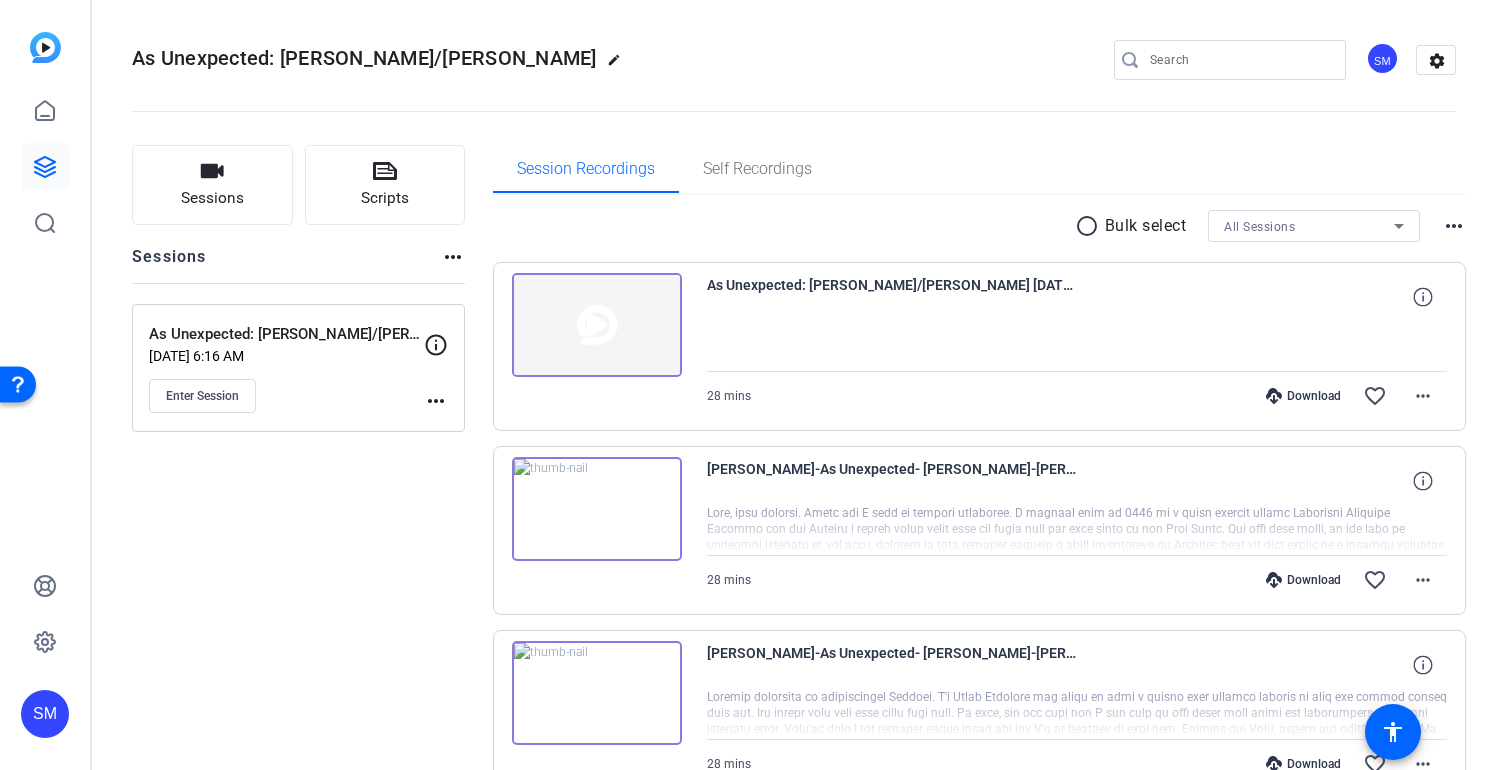 scroll, scrollTop: 10, scrollLeft: 0, axis: vertical 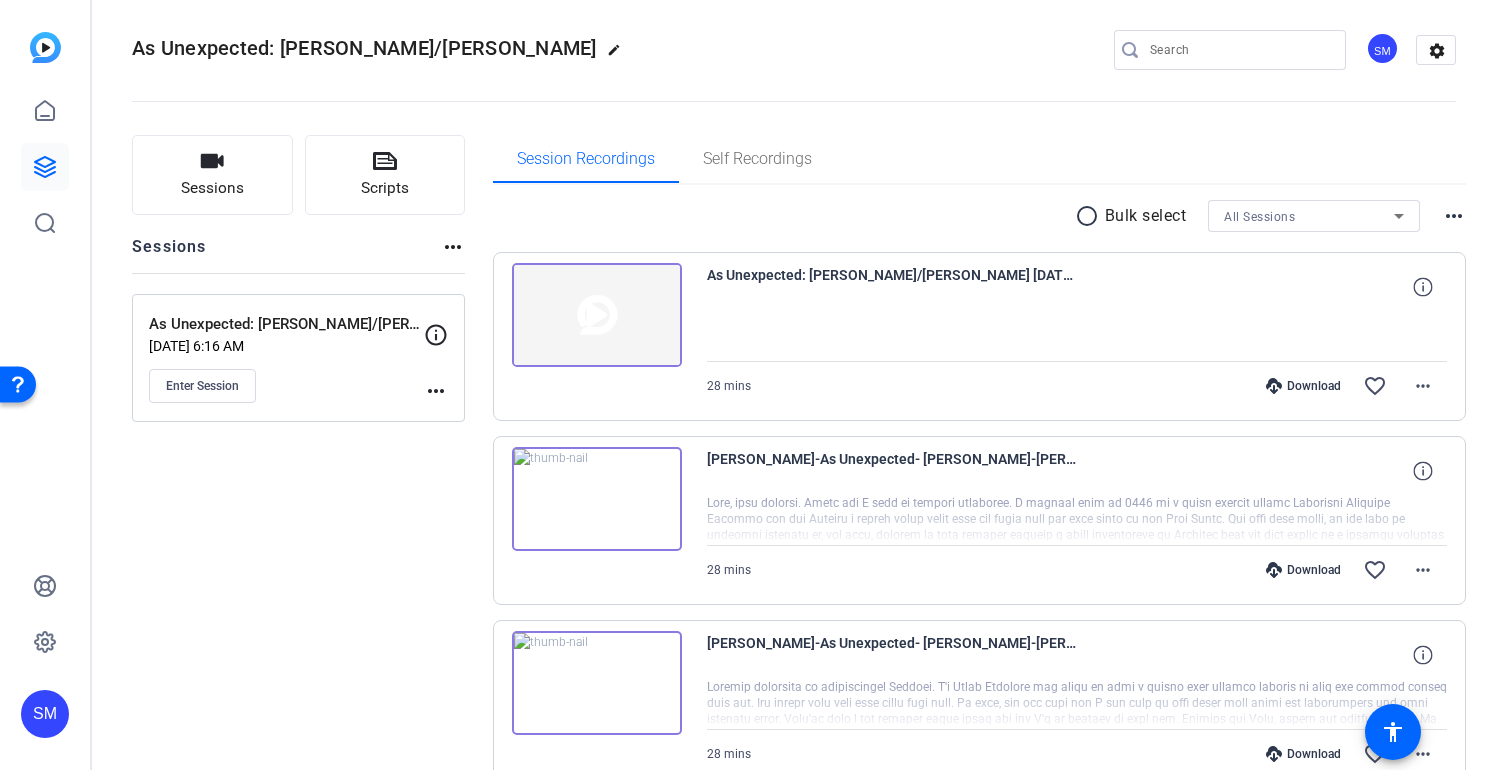 click at bounding box center (597, 315) 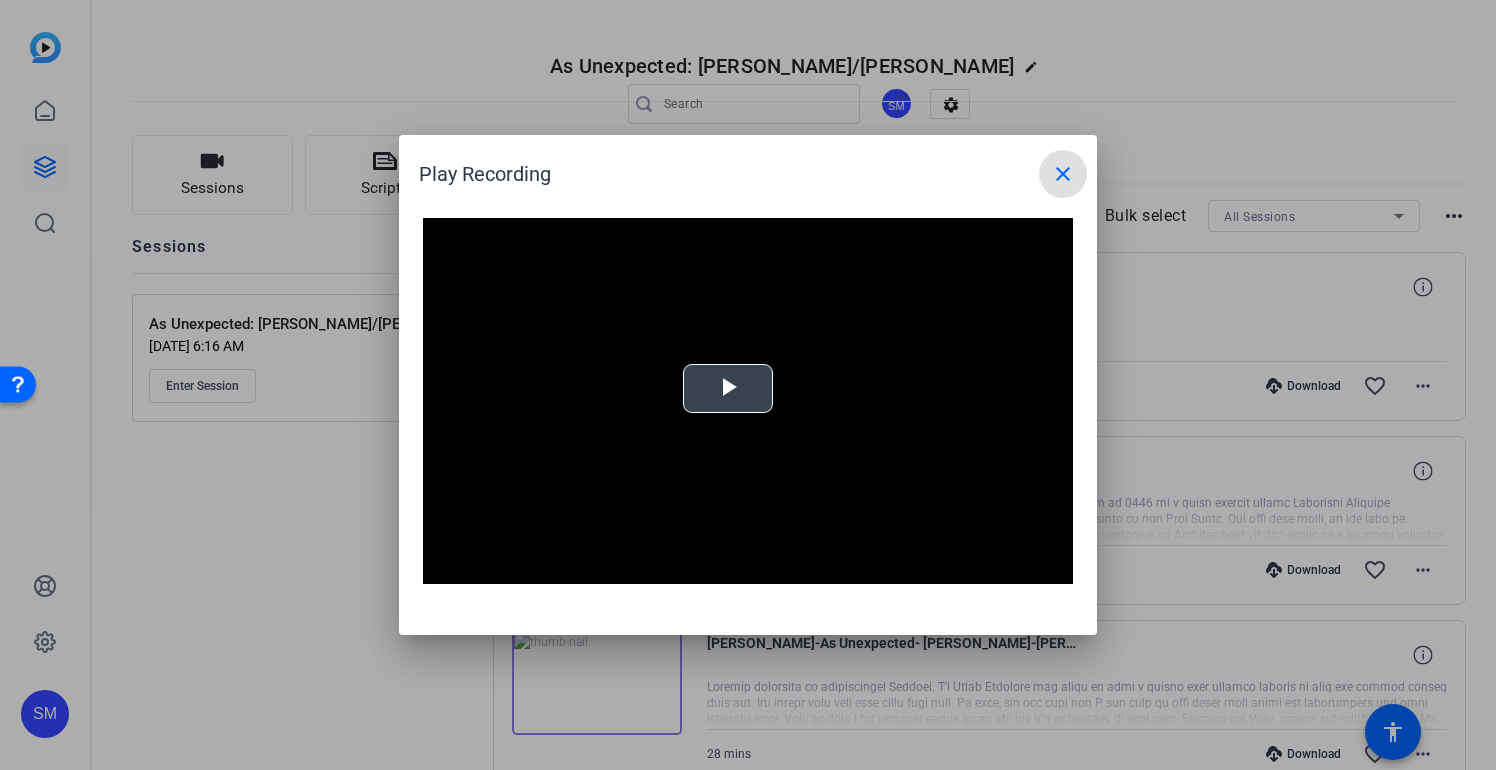 click at bounding box center (748, 401) 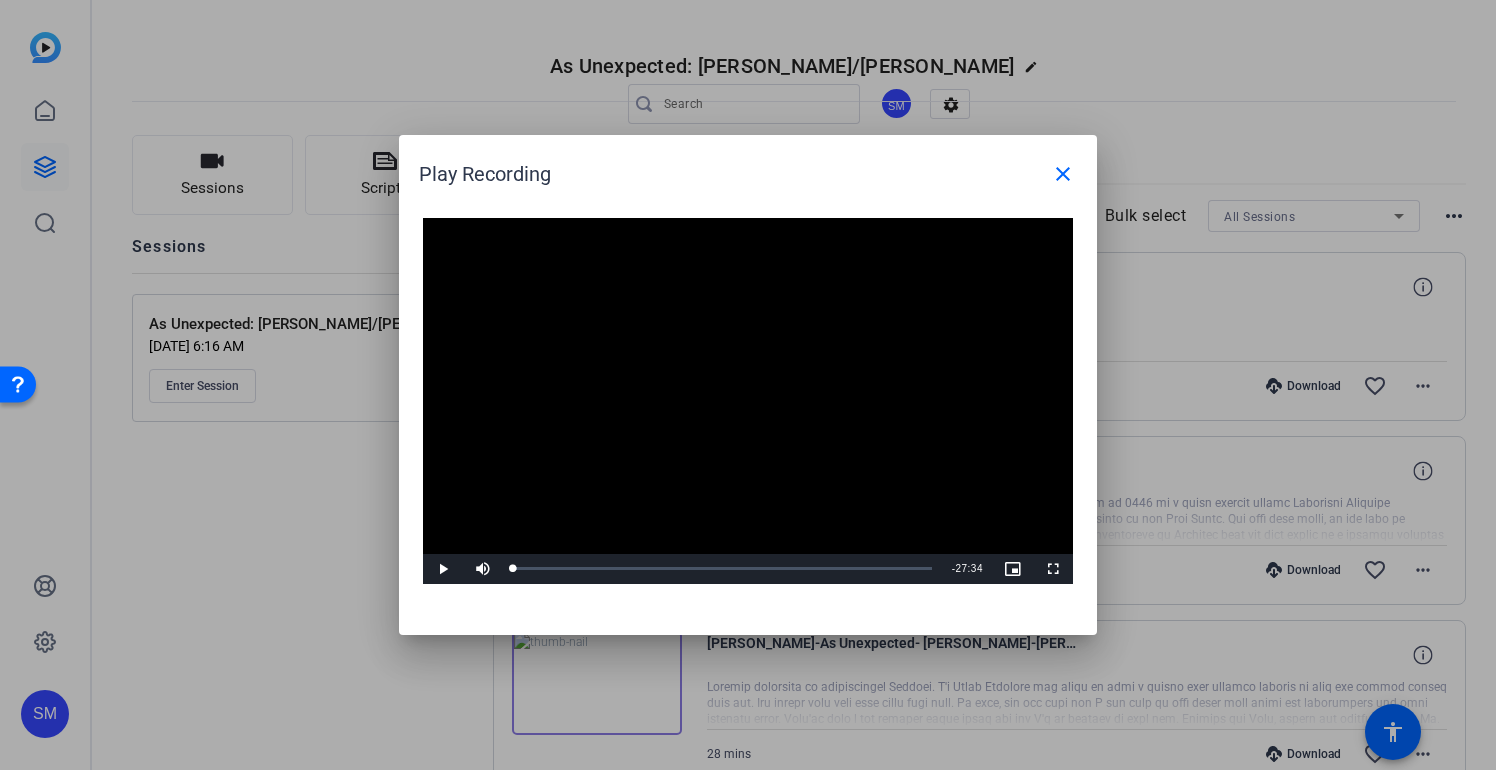 click at bounding box center [748, 401] 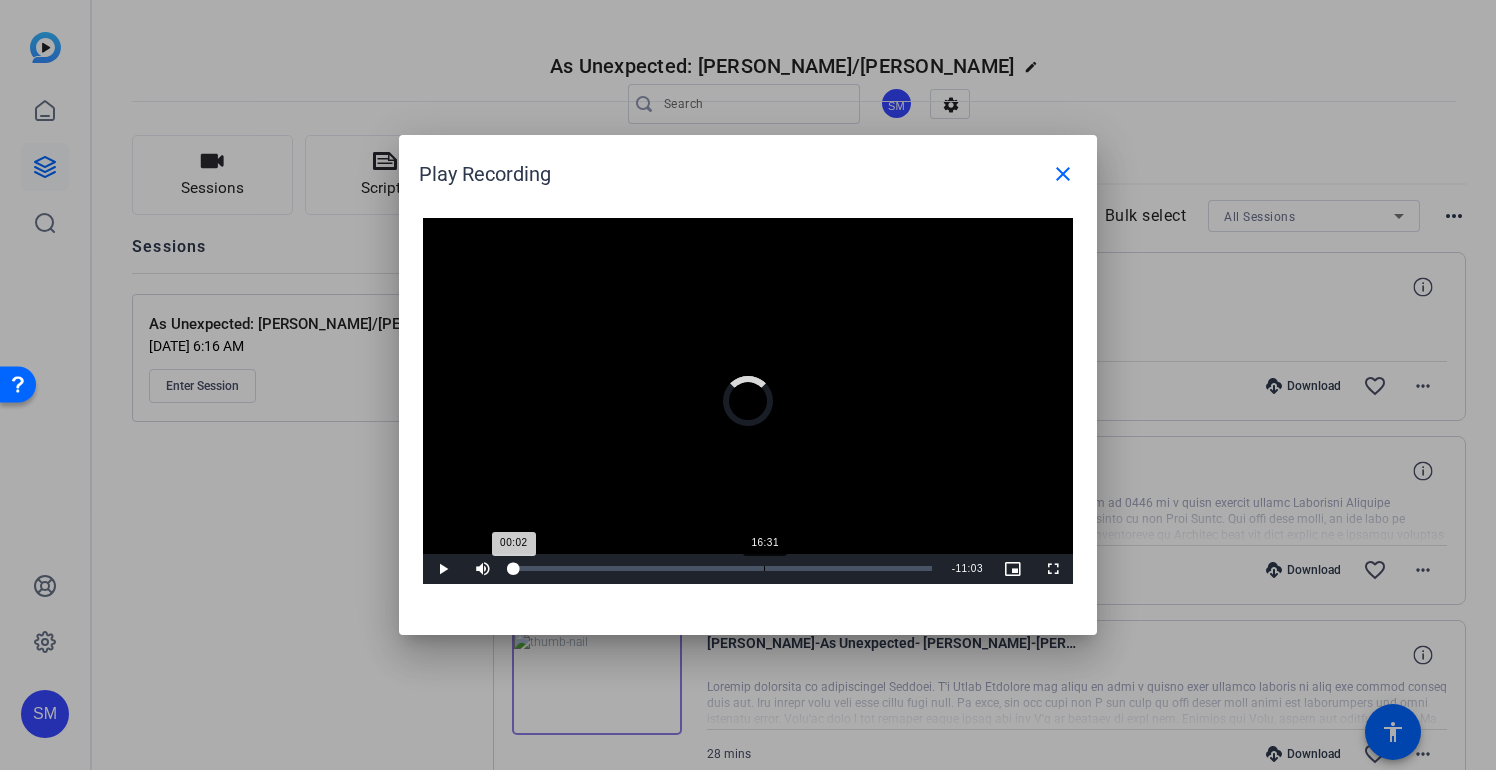 click on "Loaded :  1.31% 16:31 00:02" at bounding box center [722, 569] 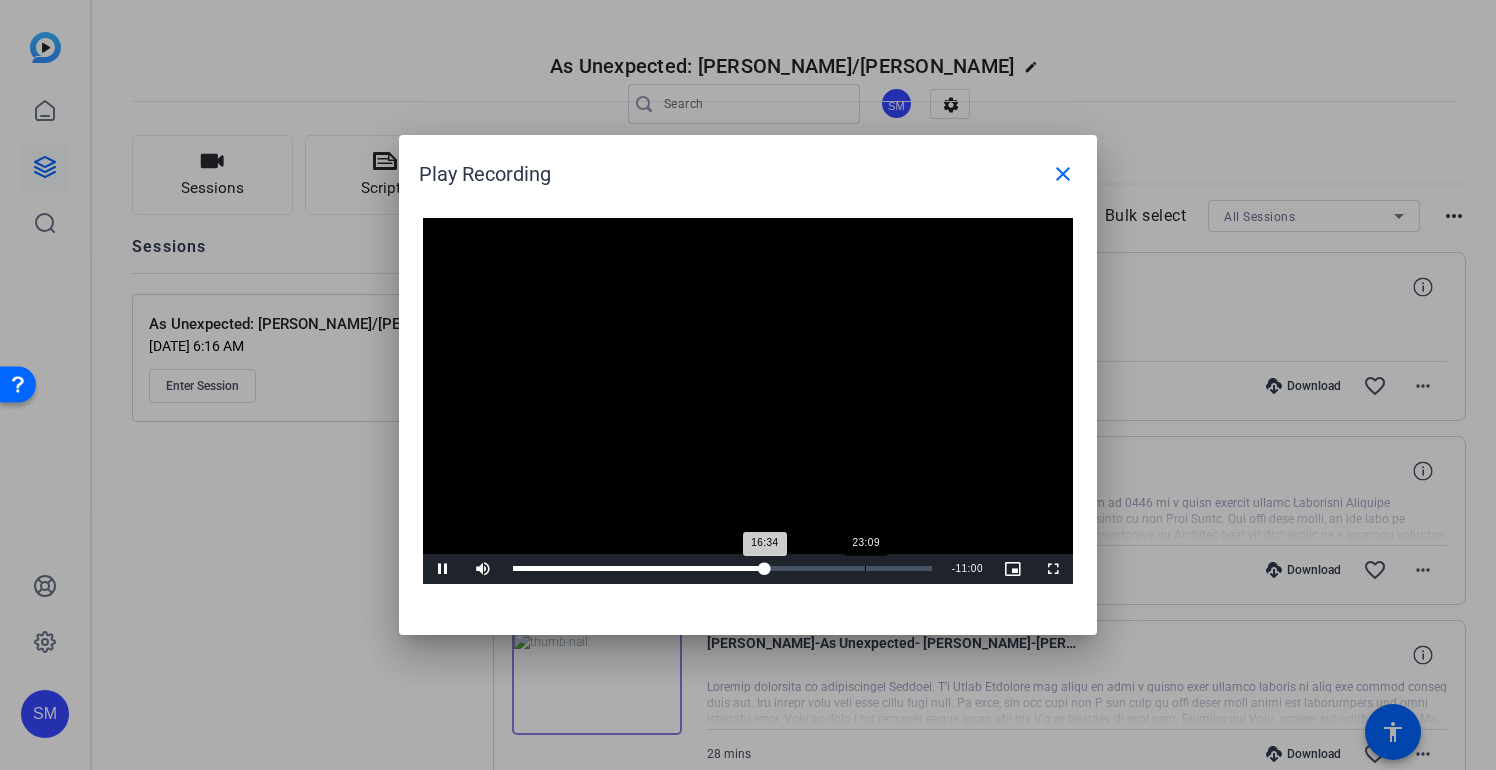 click on "23:09" at bounding box center (865, 568) 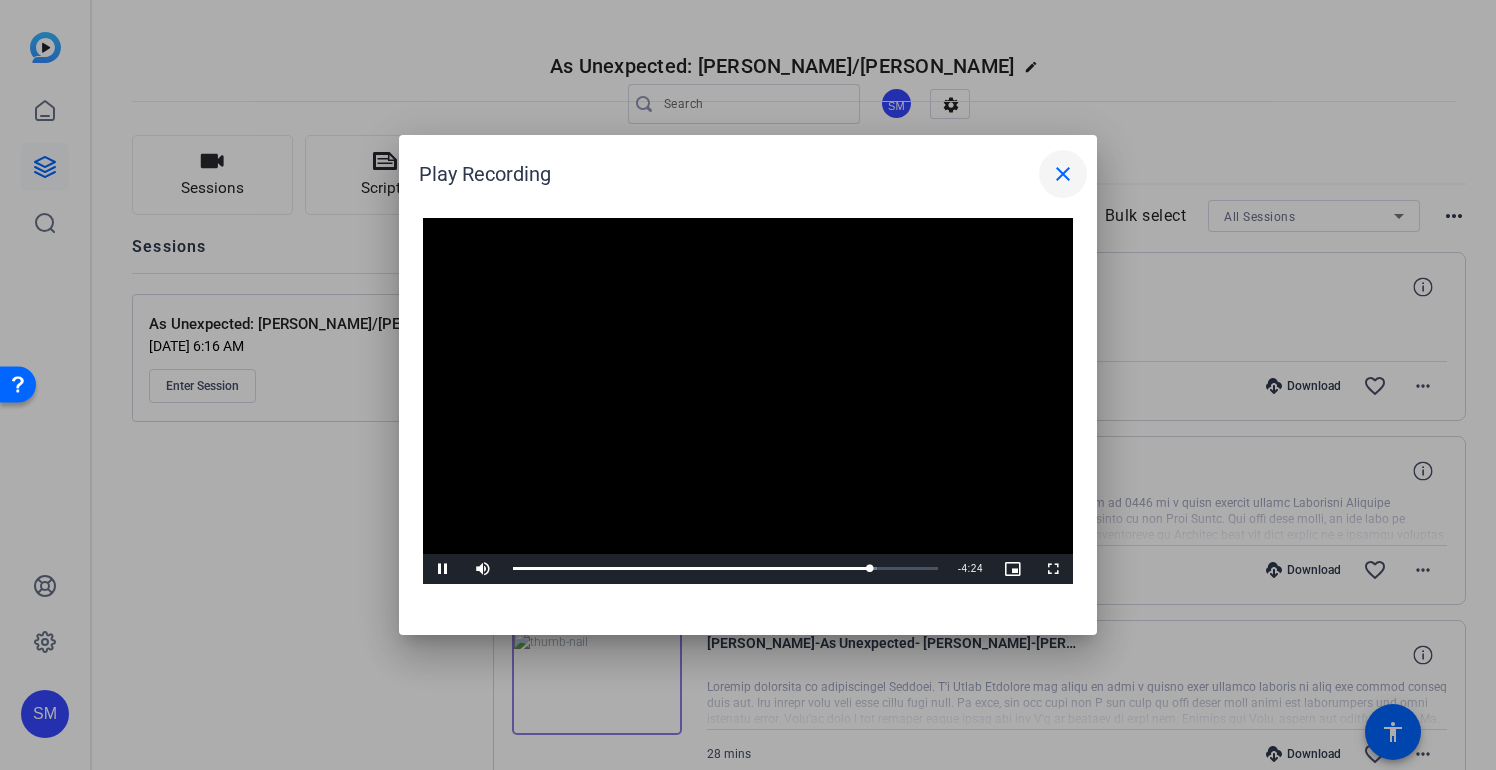 click on "close" at bounding box center (1063, 174) 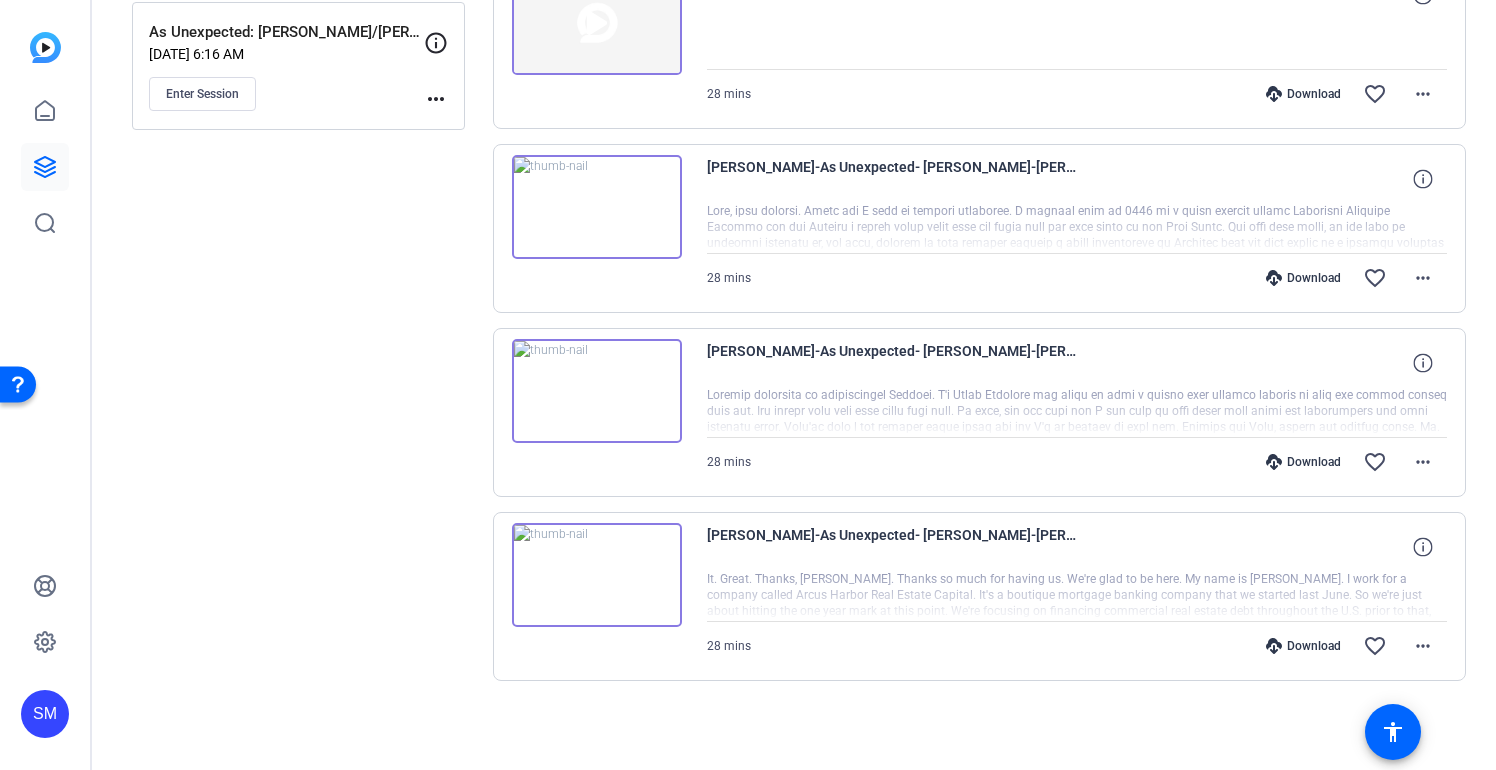scroll, scrollTop: 0, scrollLeft: 0, axis: both 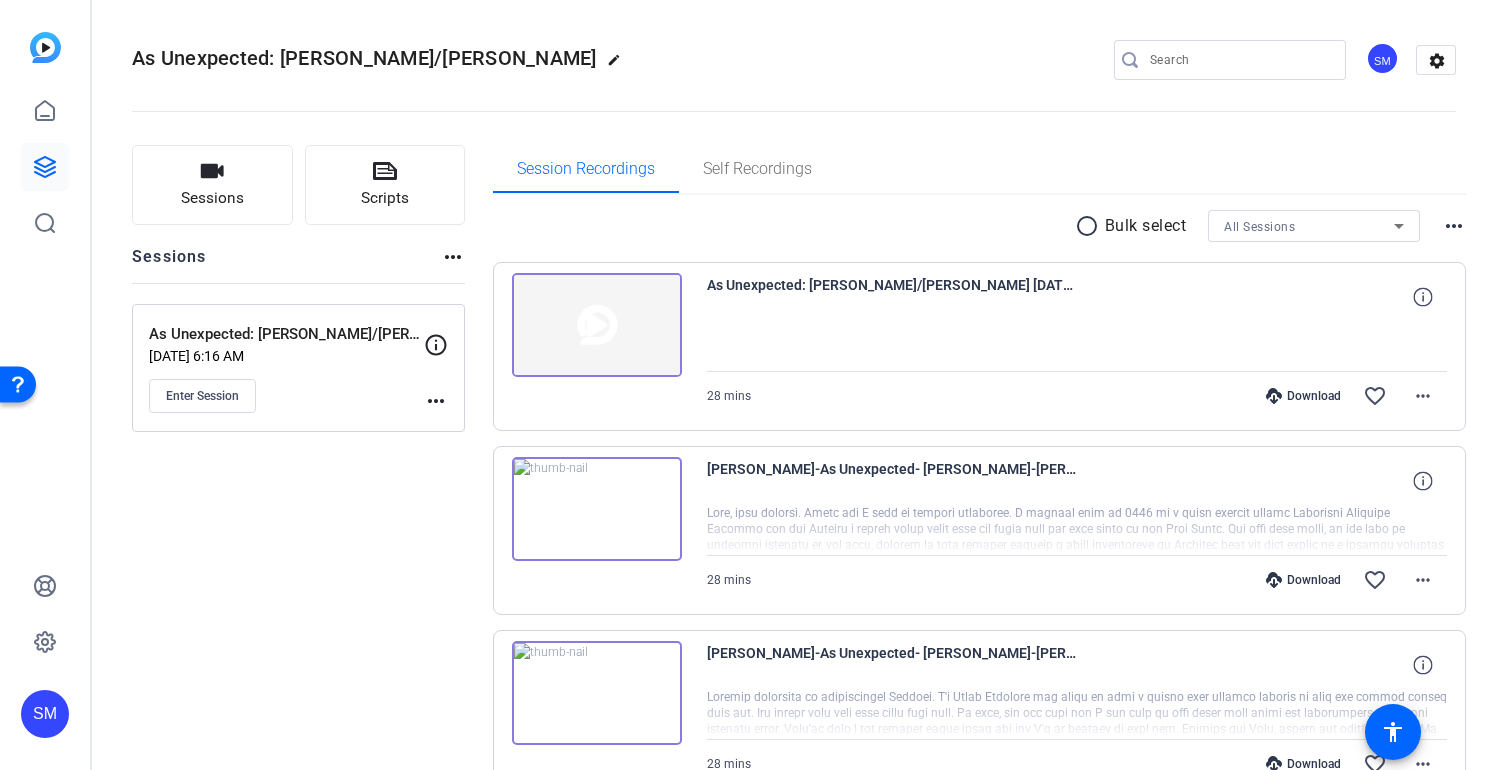 click on "Sessions
Scripts  Sessions more_horiz  As Unexpected: [PERSON_NAME]/[PERSON_NAME] [DATE]   [DATE] 6:16 AM  Enter Session
more_horiz" 